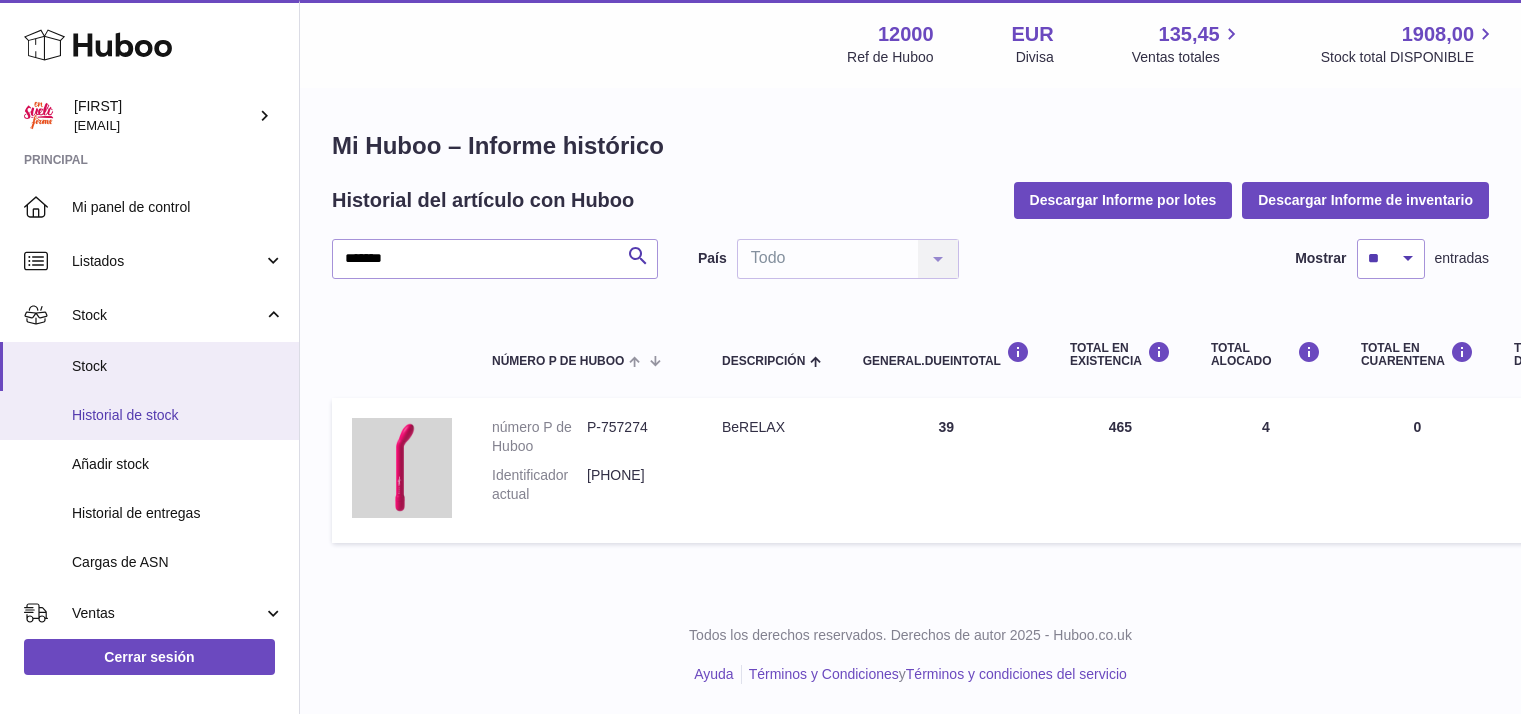 scroll, scrollTop: 0, scrollLeft: 258, axis: horizontal 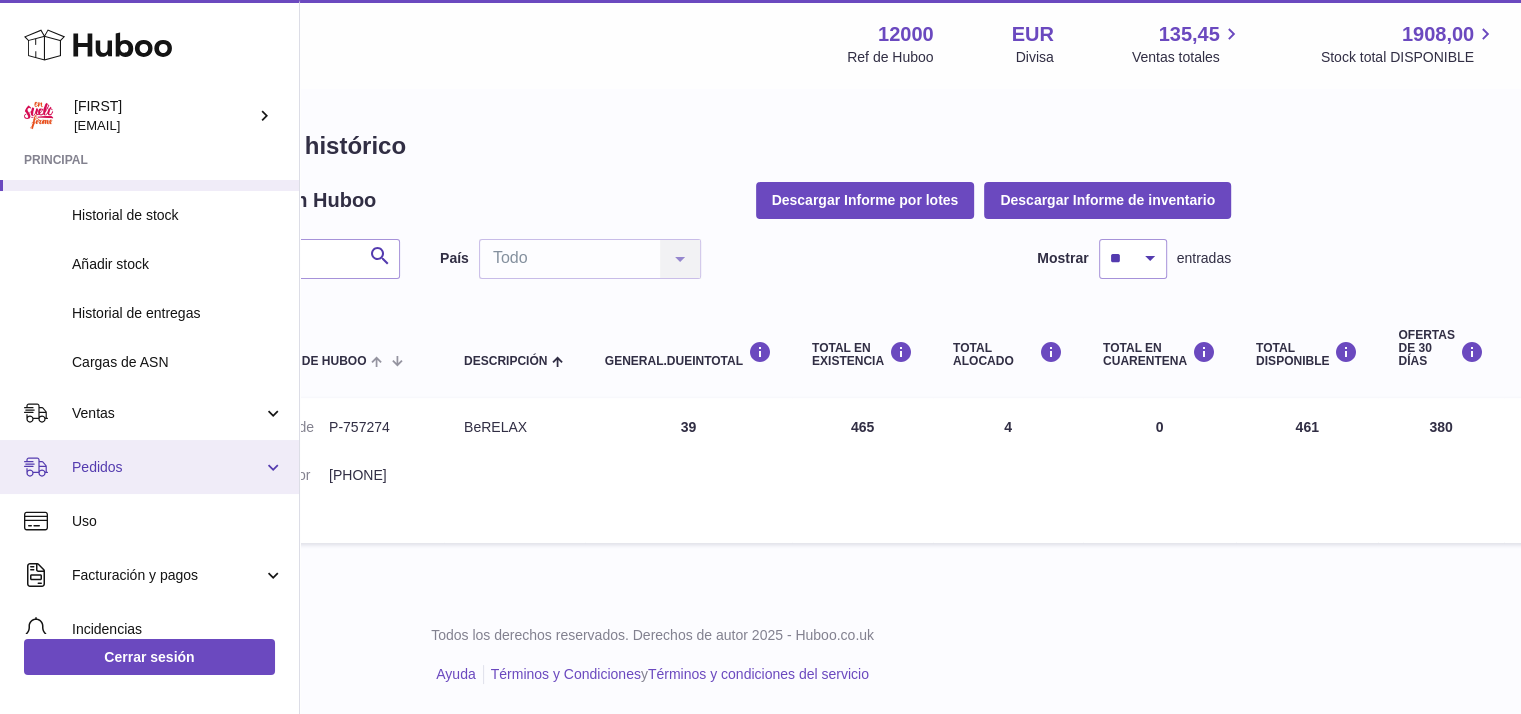 click on "Pedidos" at bounding box center [167, 467] 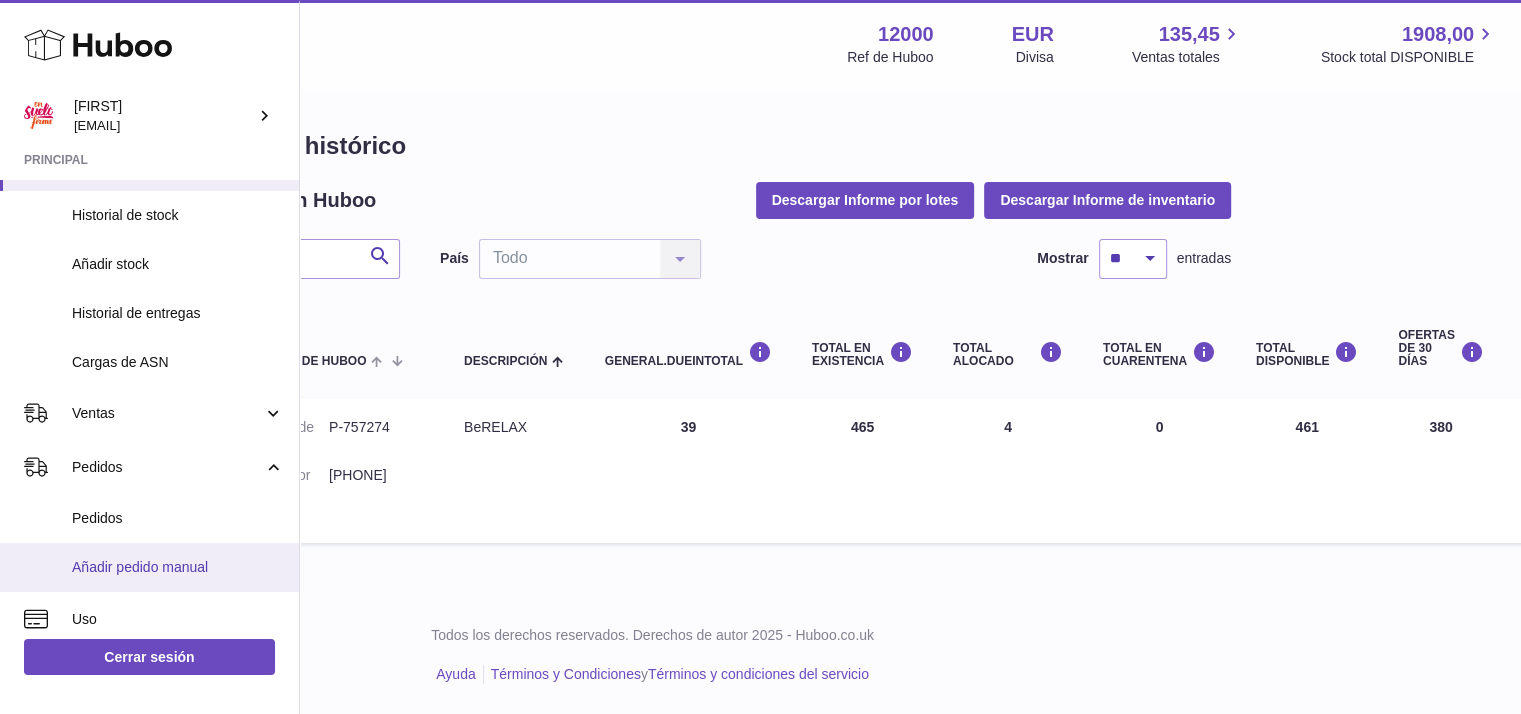click on "Añadir pedido manual" at bounding box center (178, 567) 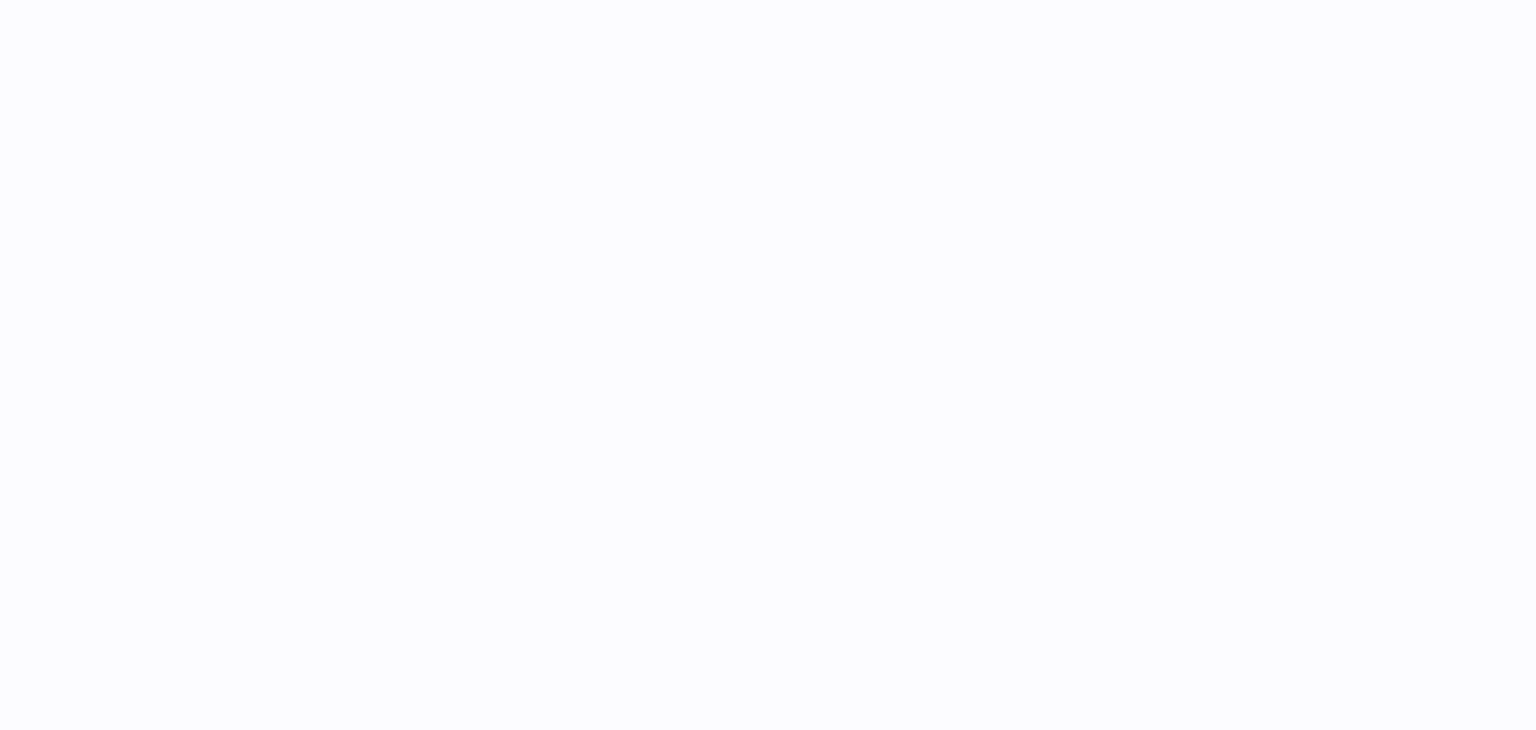 scroll, scrollTop: 0, scrollLeft: 0, axis: both 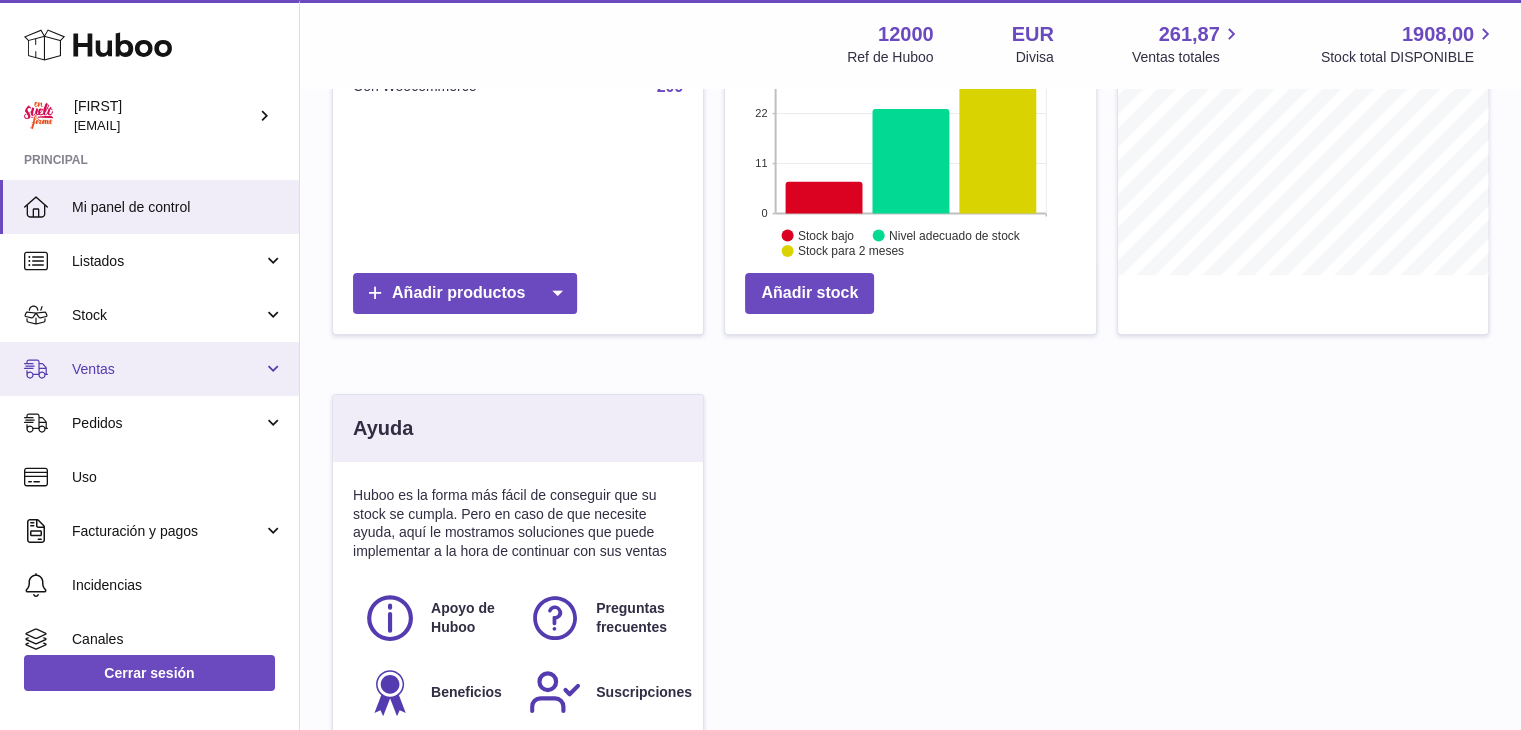 click on "Ventas" at bounding box center [167, 369] 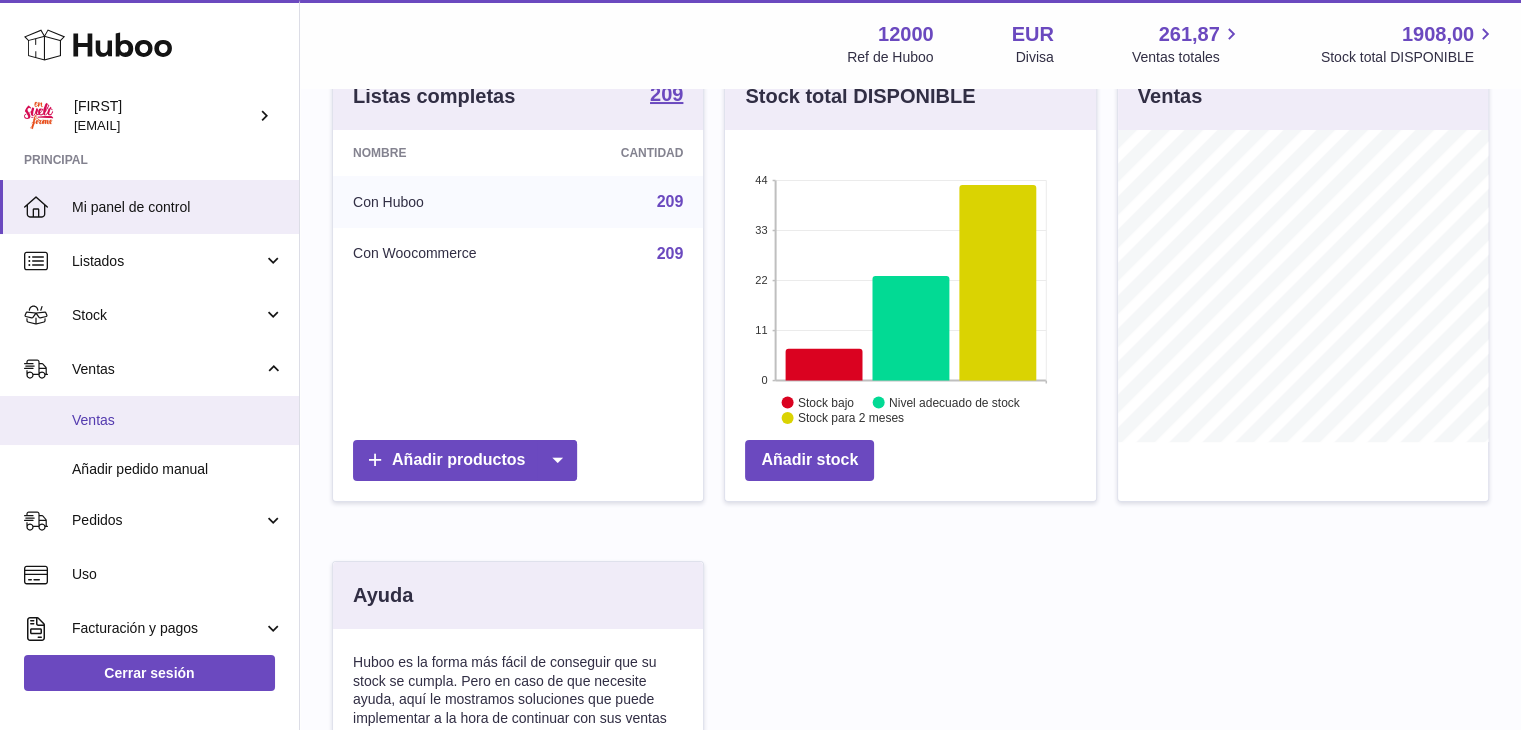 scroll, scrollTop: 200, scrollLeft: 0, axis: vertical 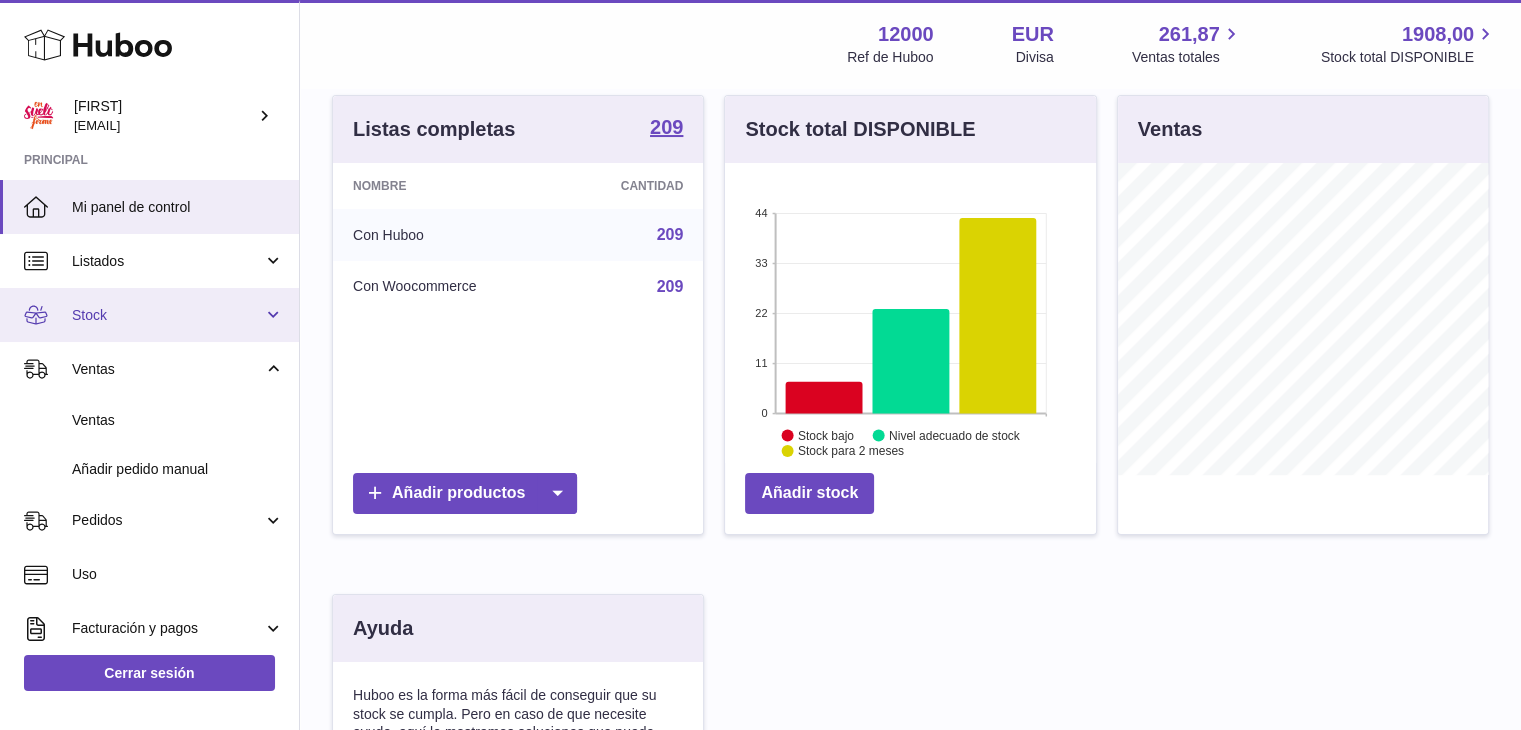 click on "Stock" at bounding box center (167, 315) 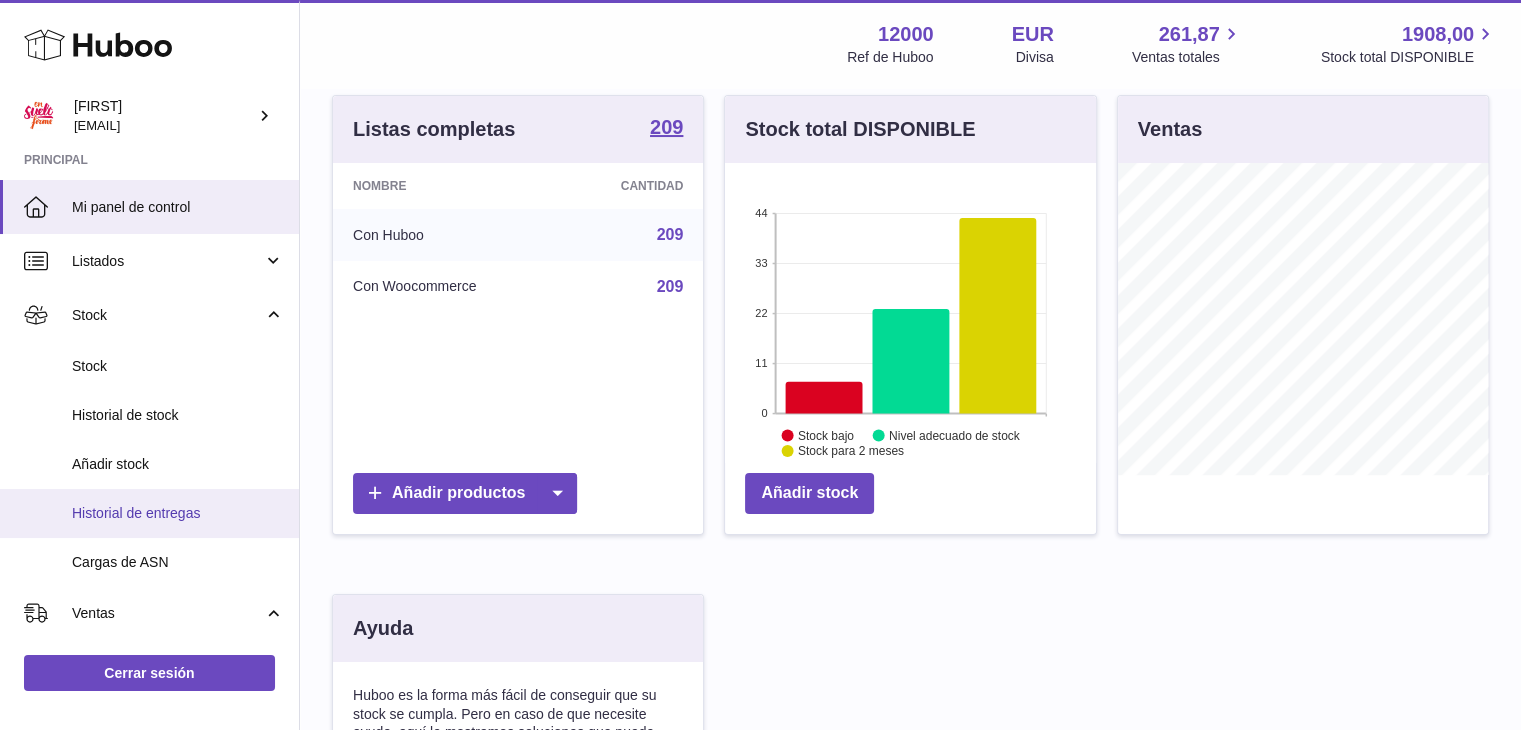 click on "Historial de entregas" at bounding box center (178, 513) 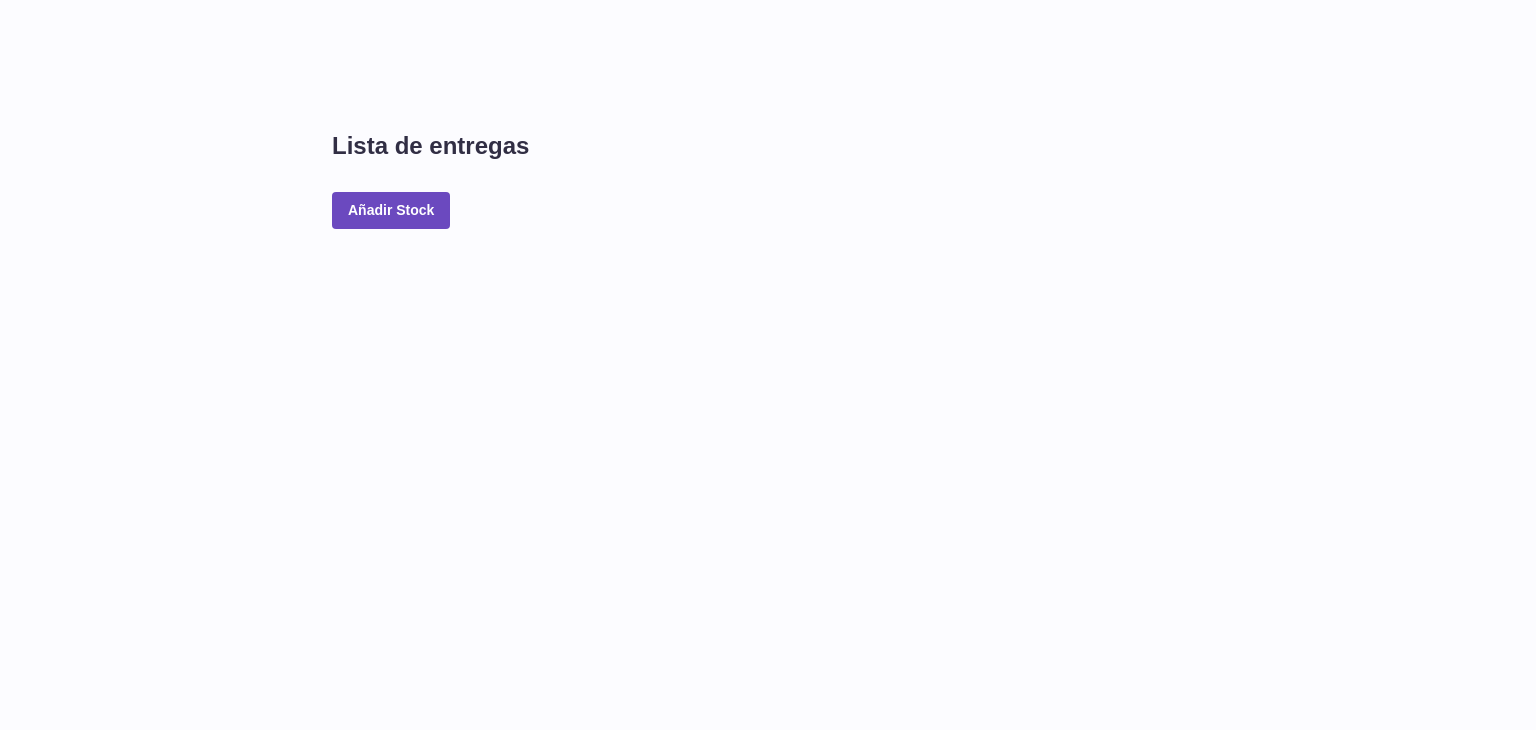scroll, scrollTop: 0, scrollLeft: 0, axis: both 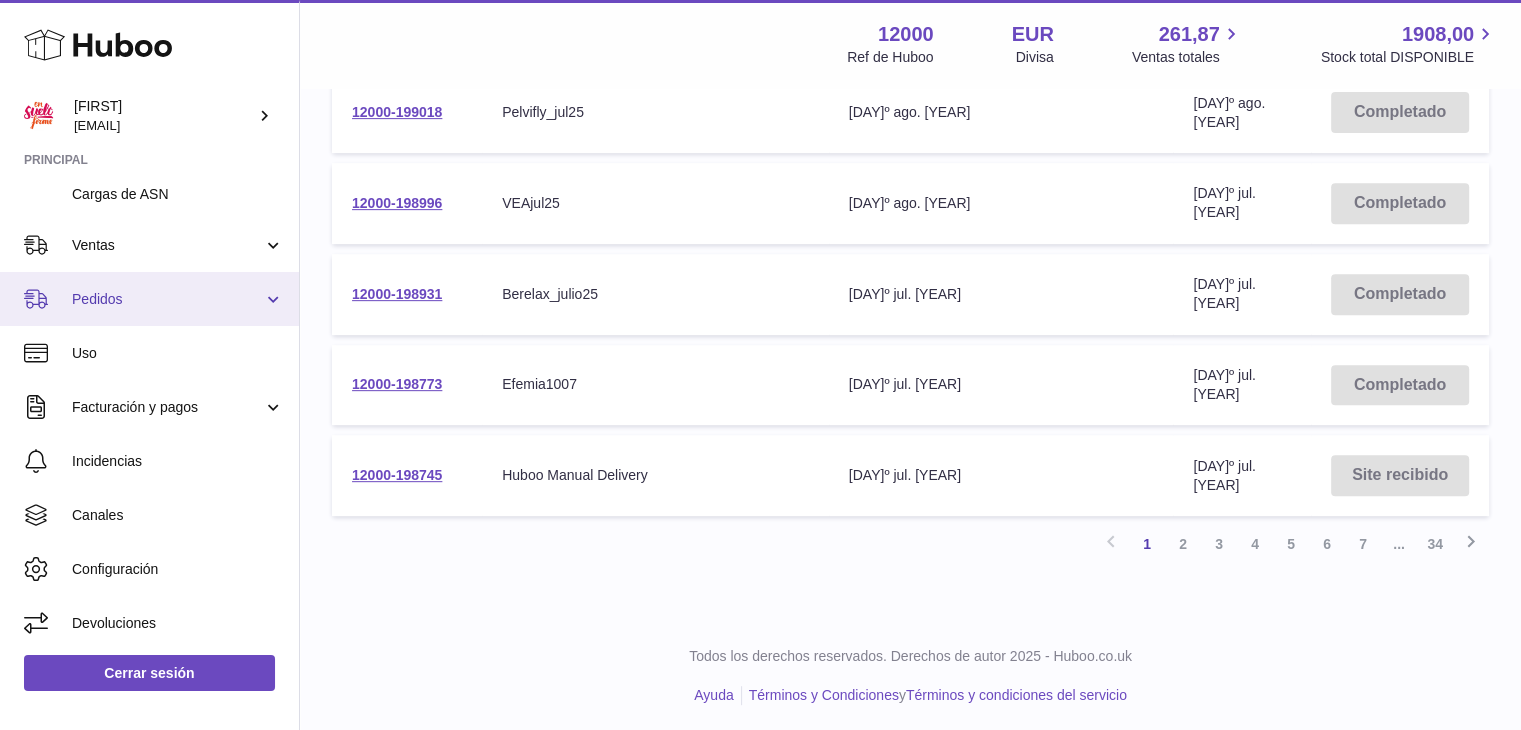 click on "Pedidos" at bounding box center (149, 299) 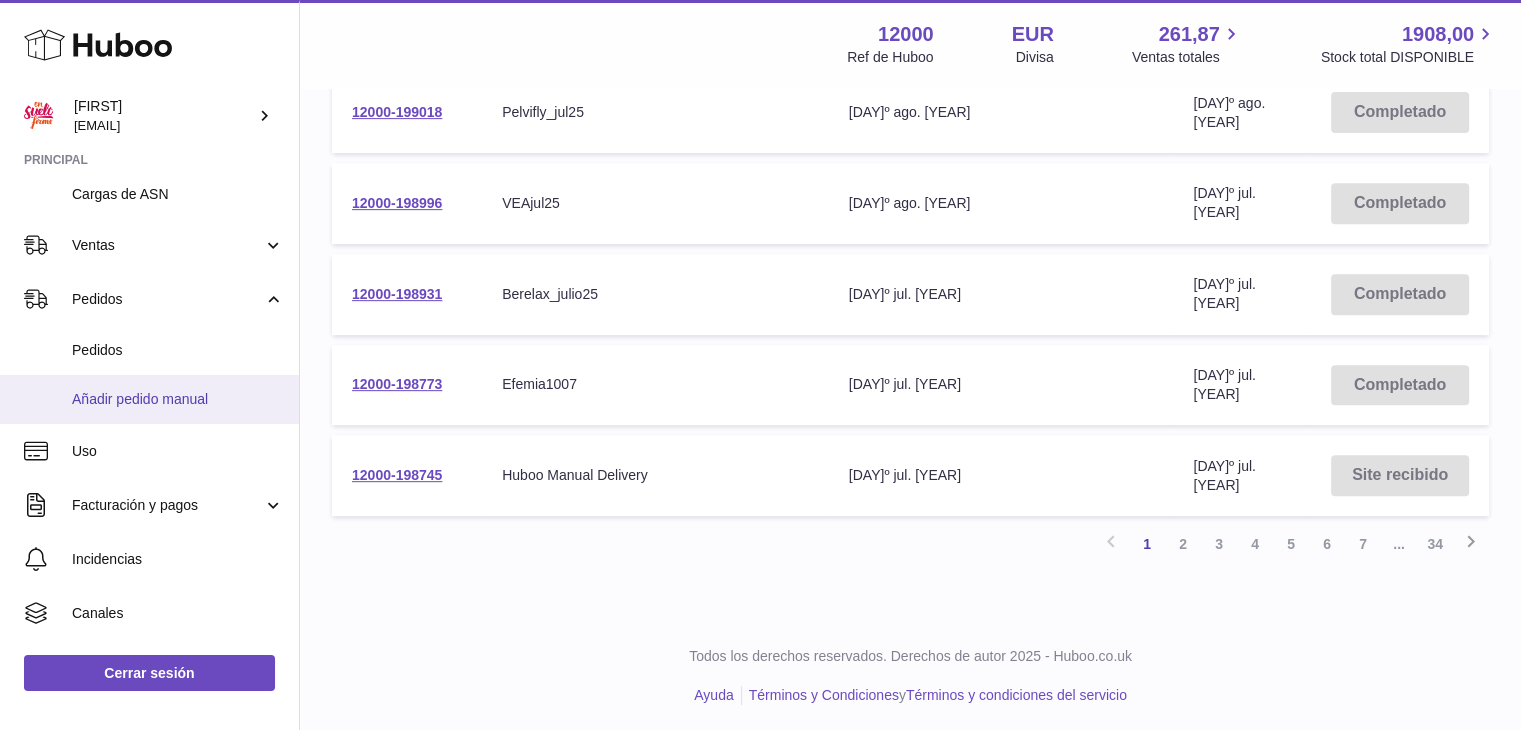click on "Añadir pedido manual" at bounding box center [178, 399] 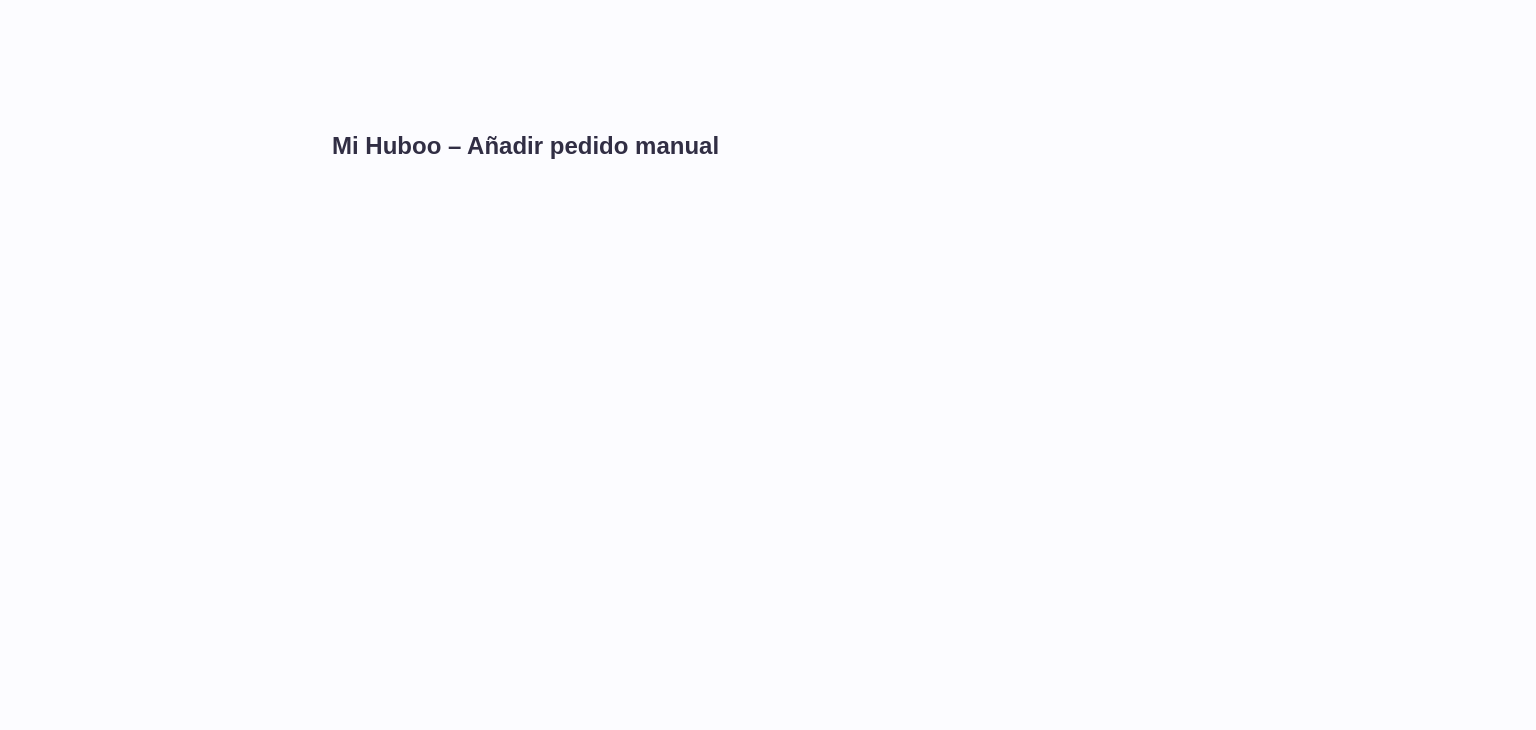 scroll, scrollTop: 0, scrollLeft: 0, axis: both 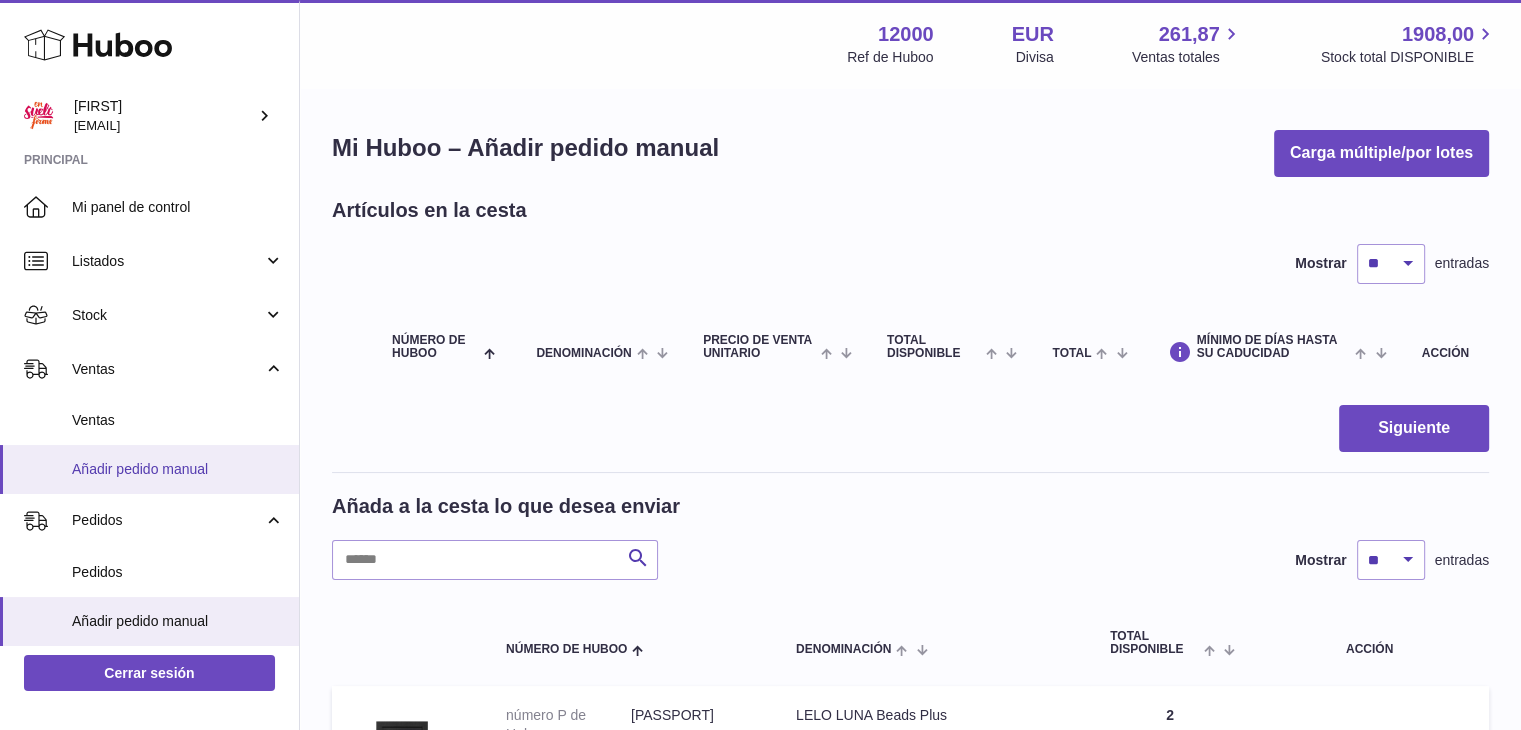 click on "Añadir pedido manual" at bounding box center (178, 469) 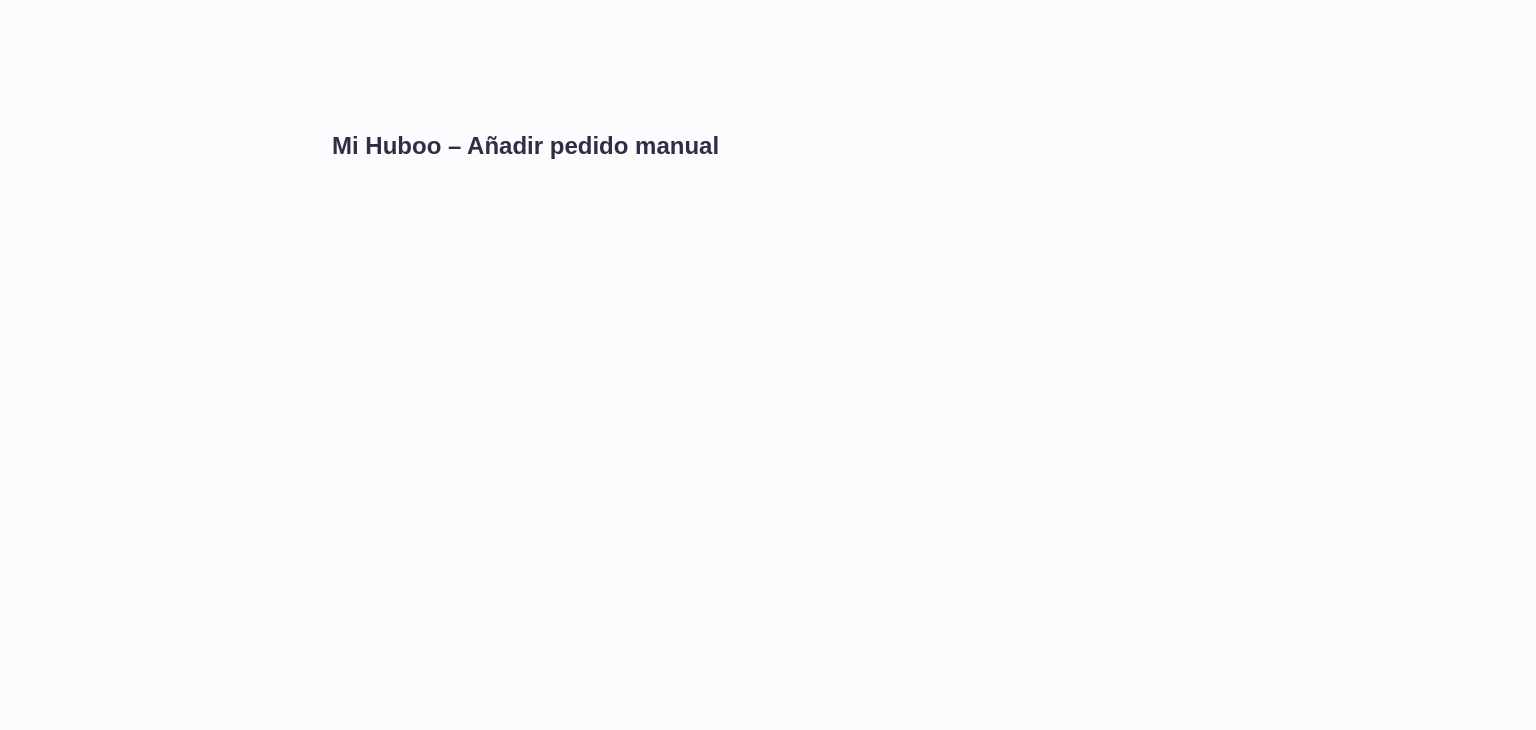 scroll, scrollTop: 0, scrollLeft: 0, axis: both 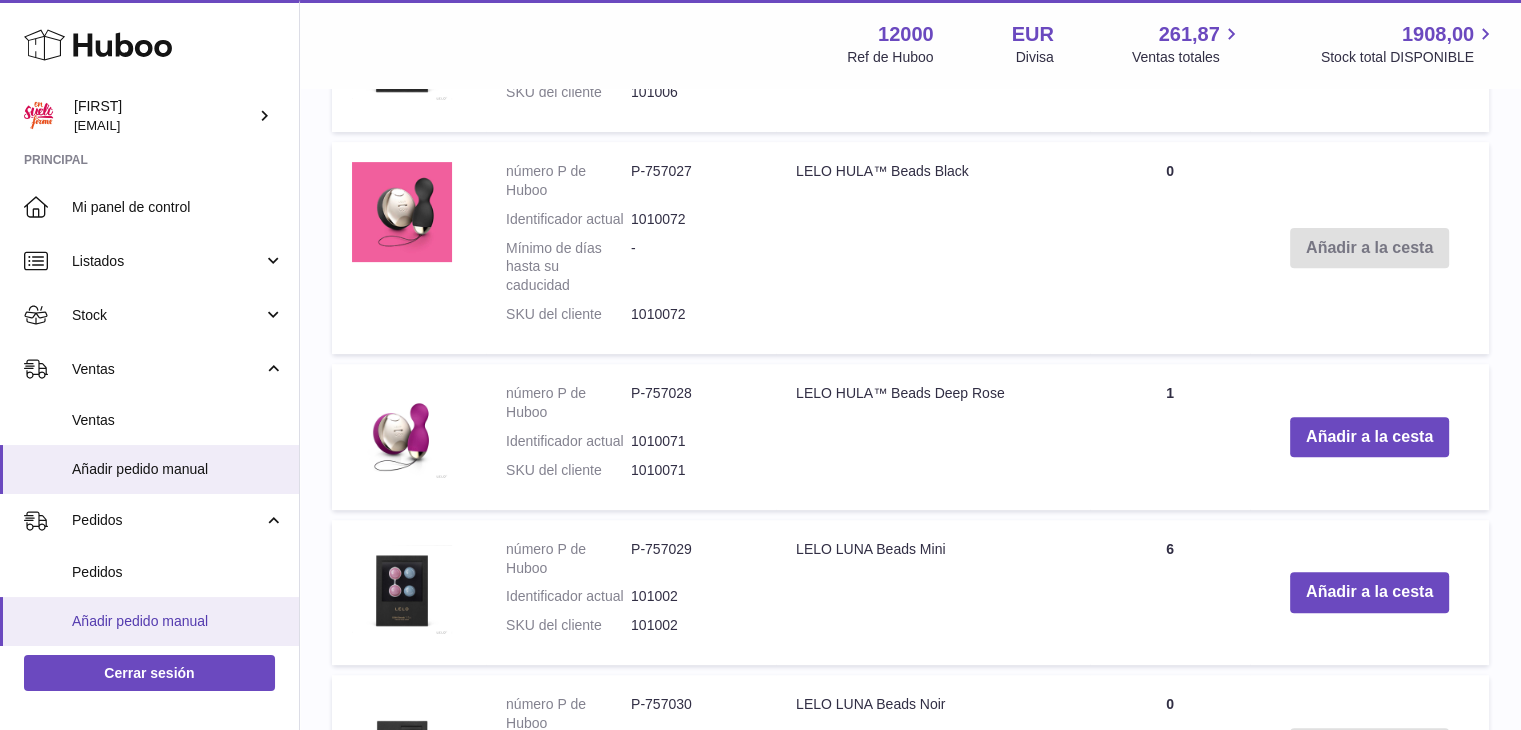 click on "Añadir pedido manual" at bounding box center [178, 621] 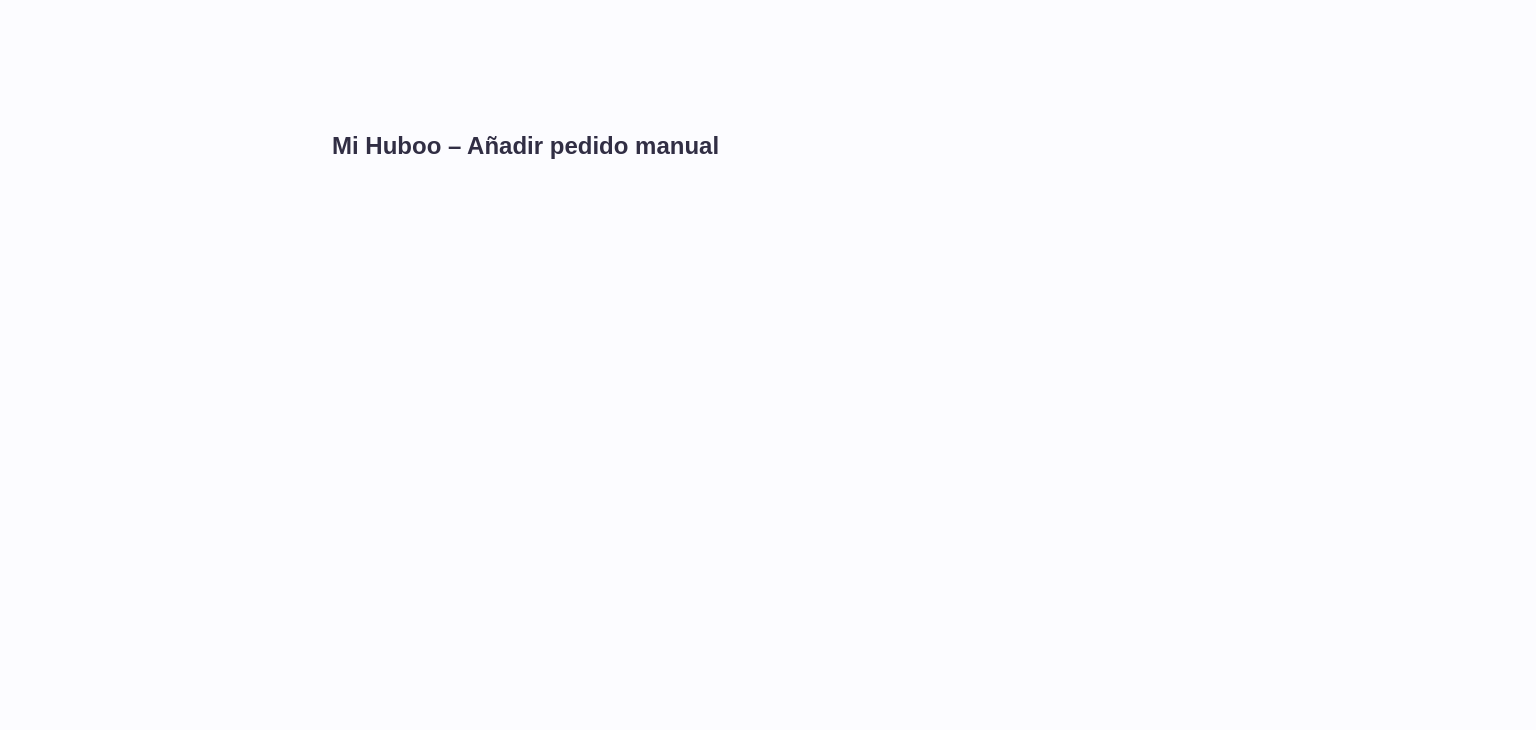 scroll, scrollTop: 0, scrollLeft: 0, axis: both 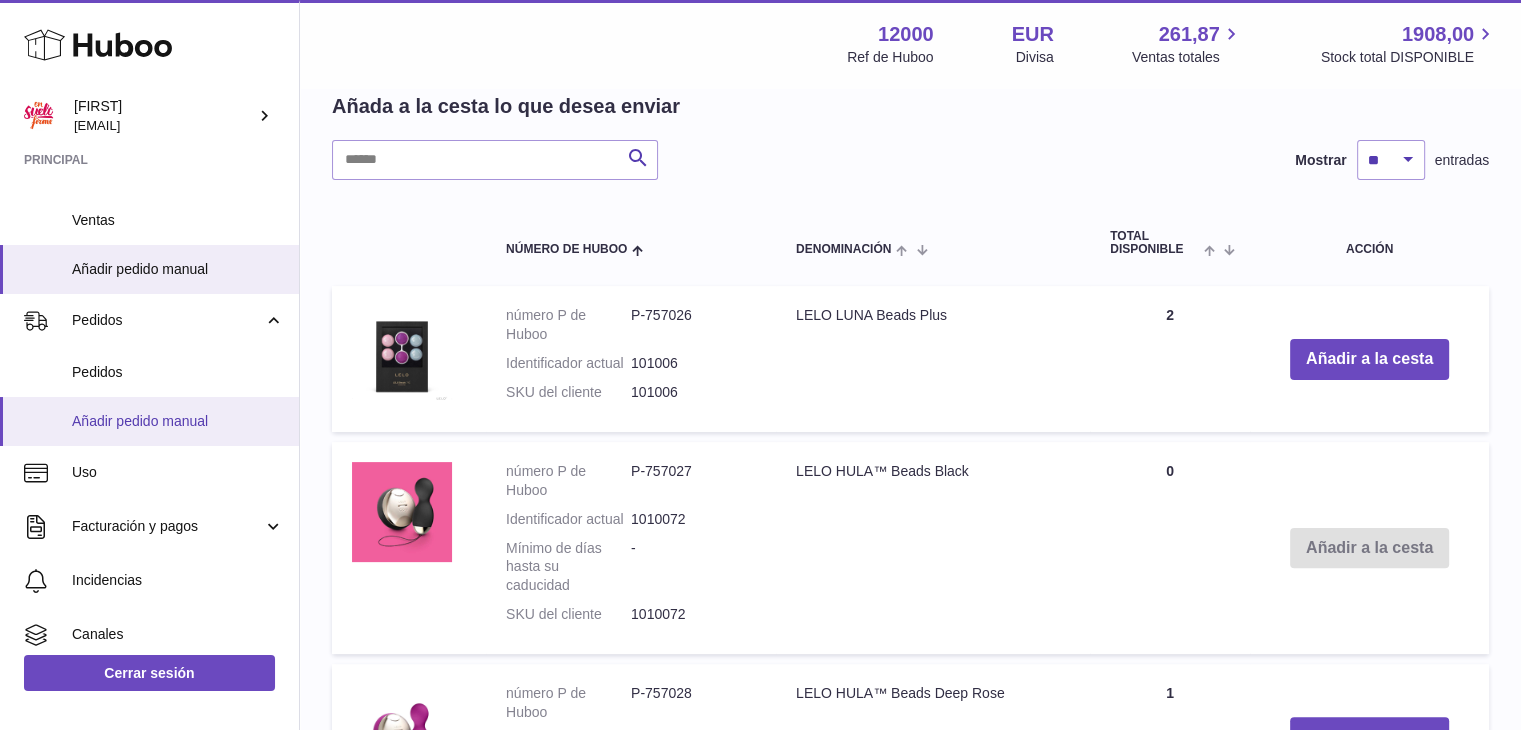 click on "Añadir pedido manual" at bounding box center [178, 421] 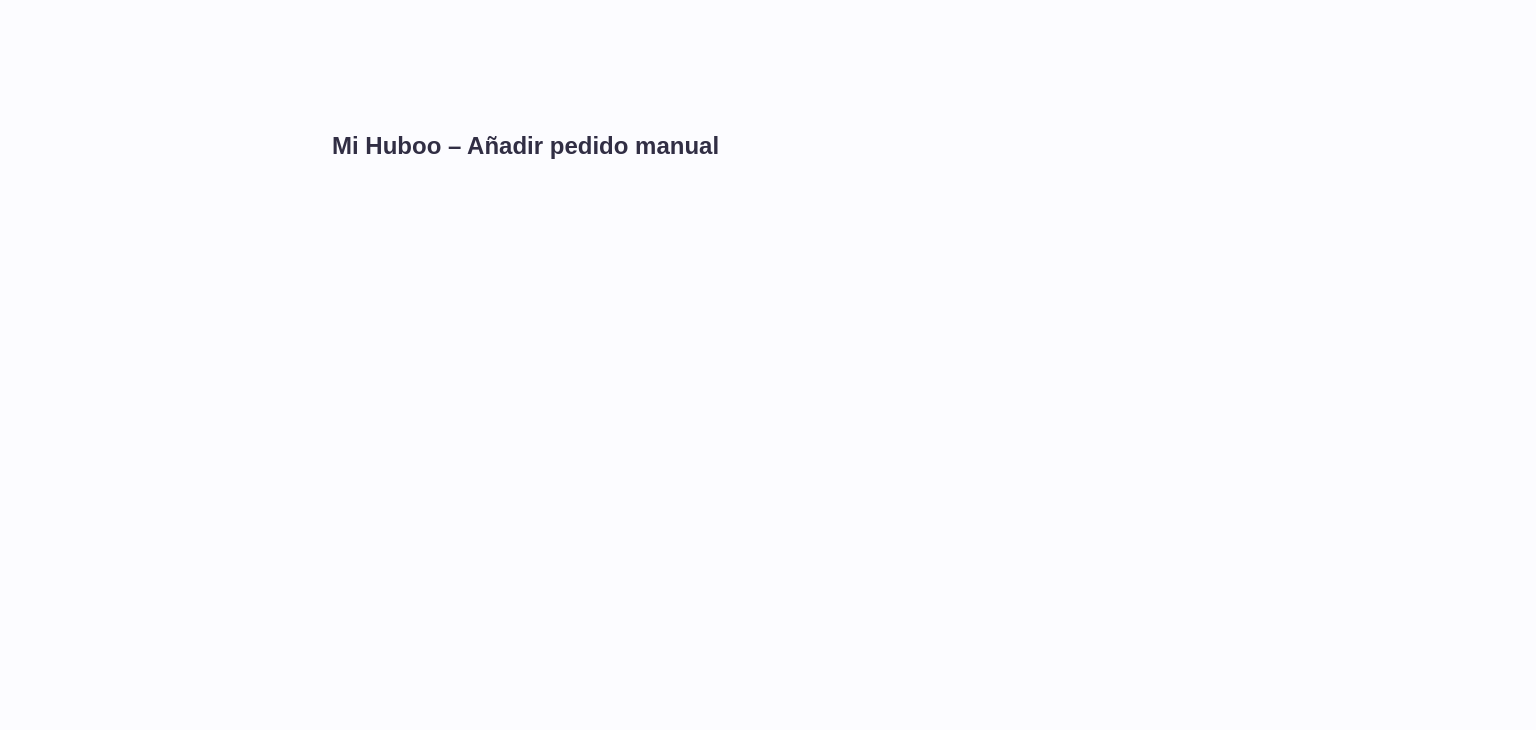 scroll, scrollTop: 0, scrollLeft: 0, axis: both 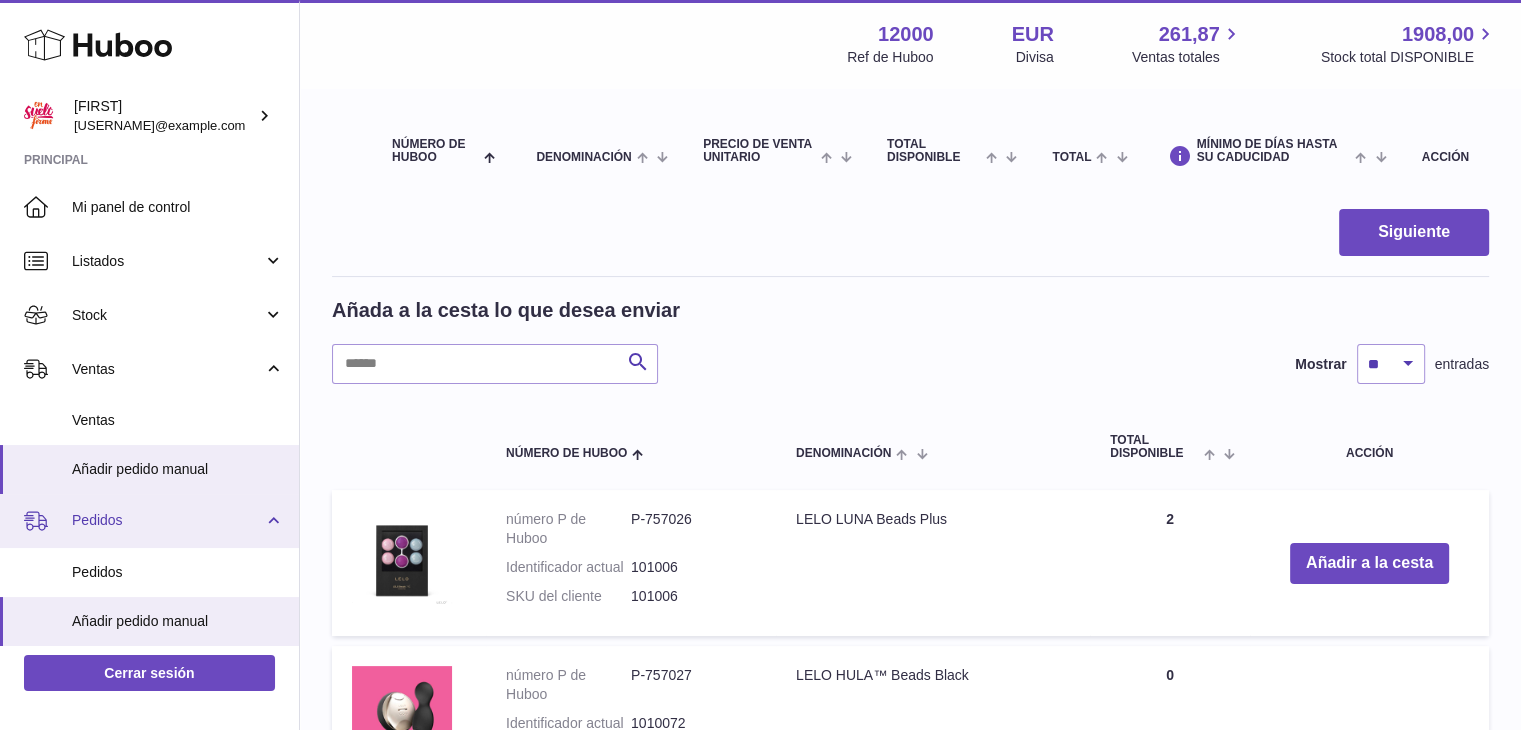 click on "Pedidos" at bounding box center (167, 520) 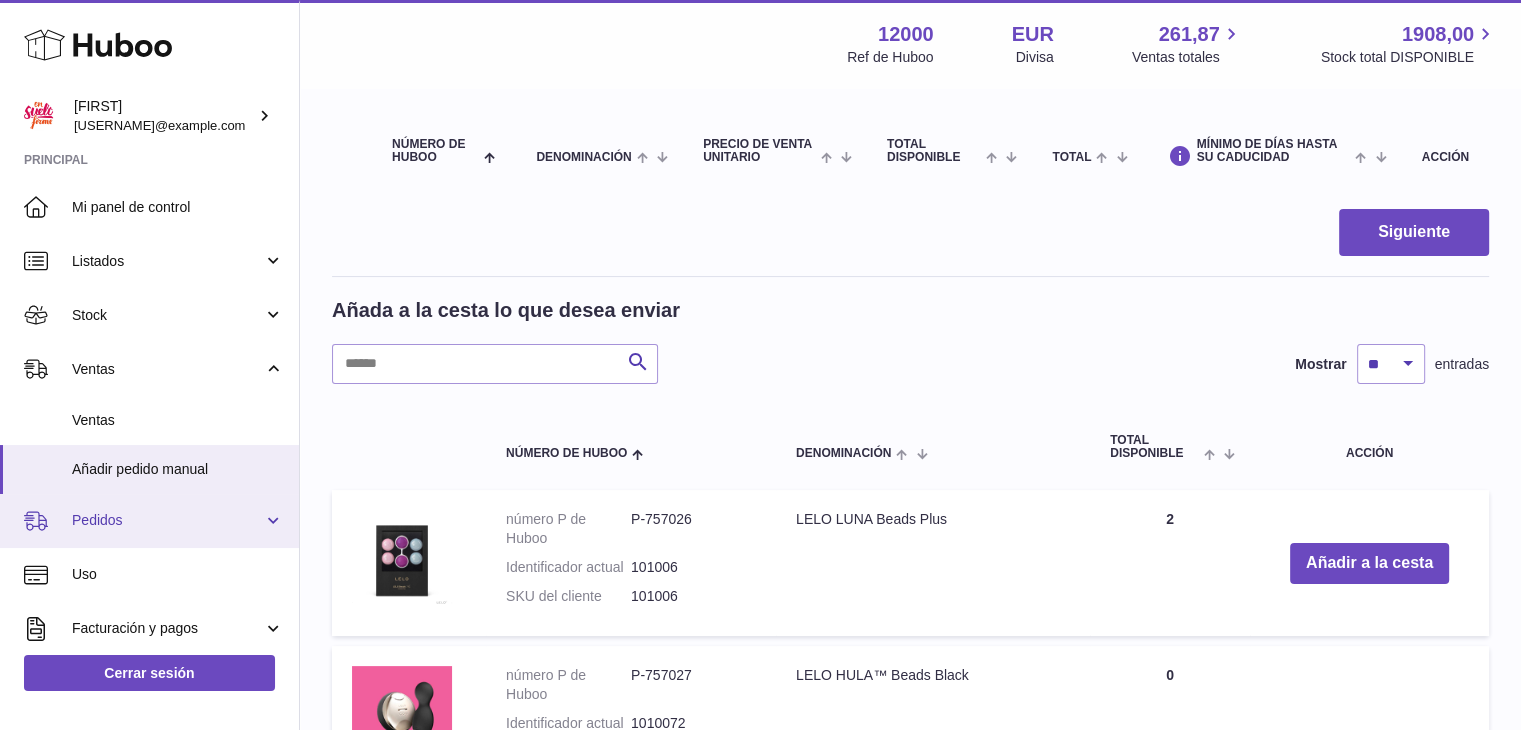 click on "Pedidos" at bounding box center (167, 520) 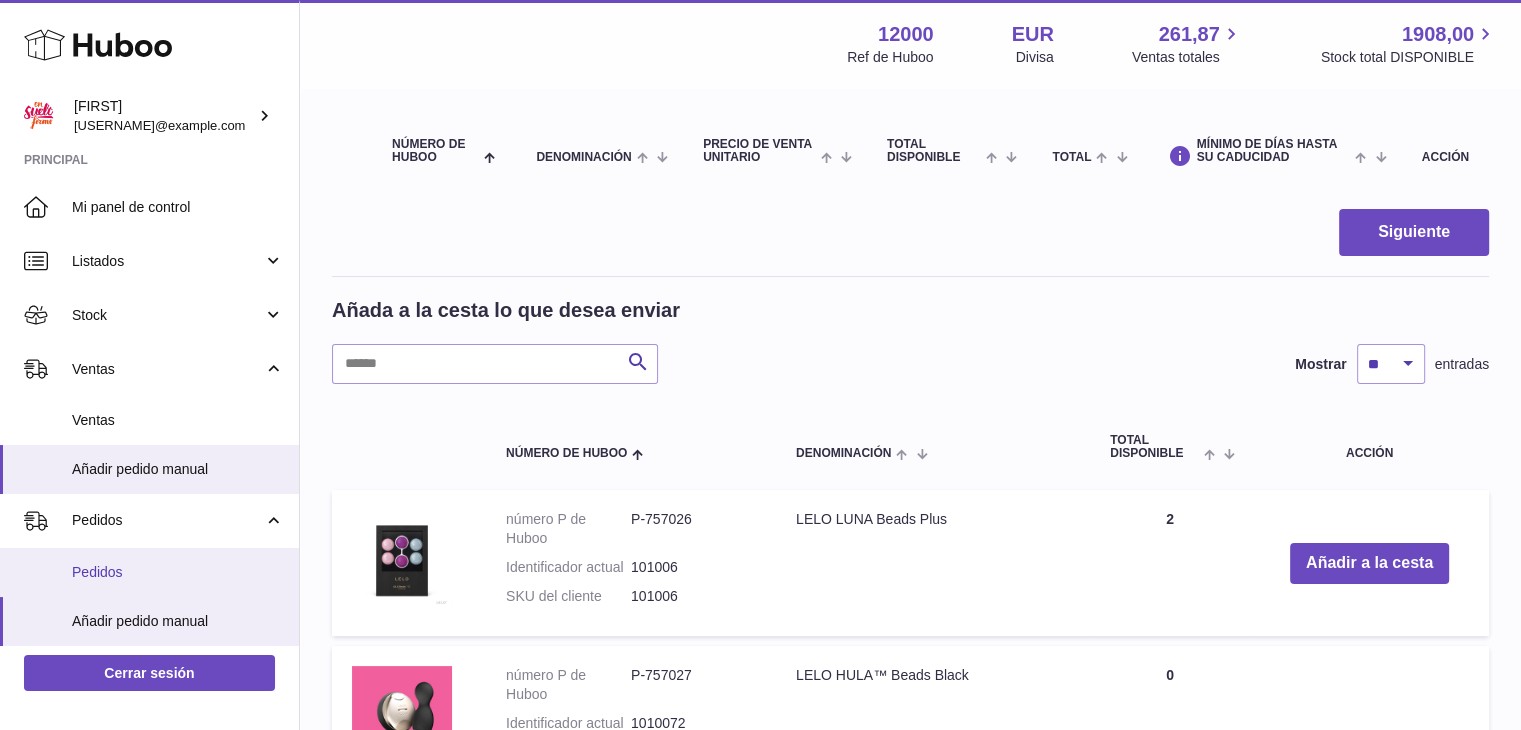 click on "Pedidos" at bounding box center [178, 572] 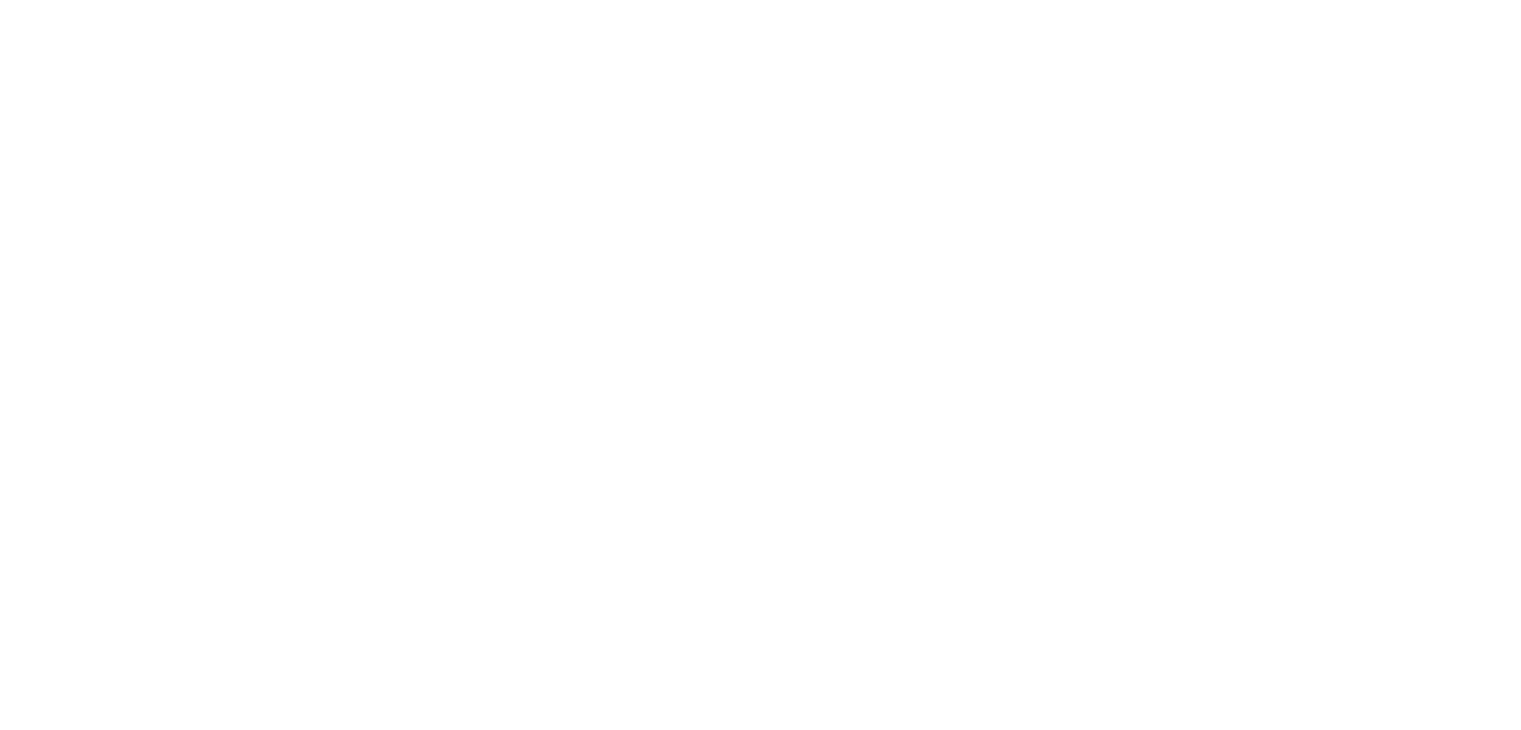scroll, scrollTop: 0, scrollLeft: 0, axis: both 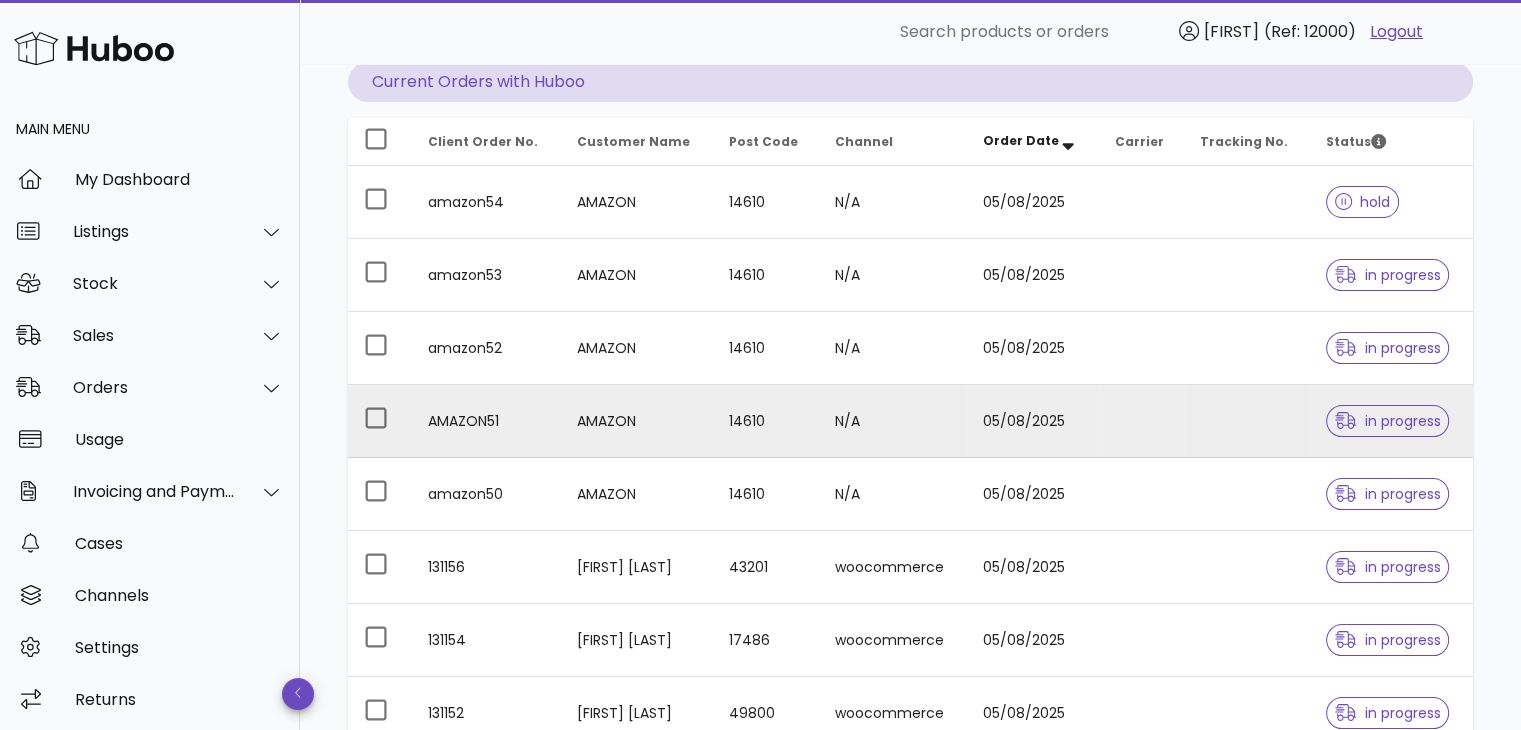 click on "AMAZON51" at bounding box center (486, 421) 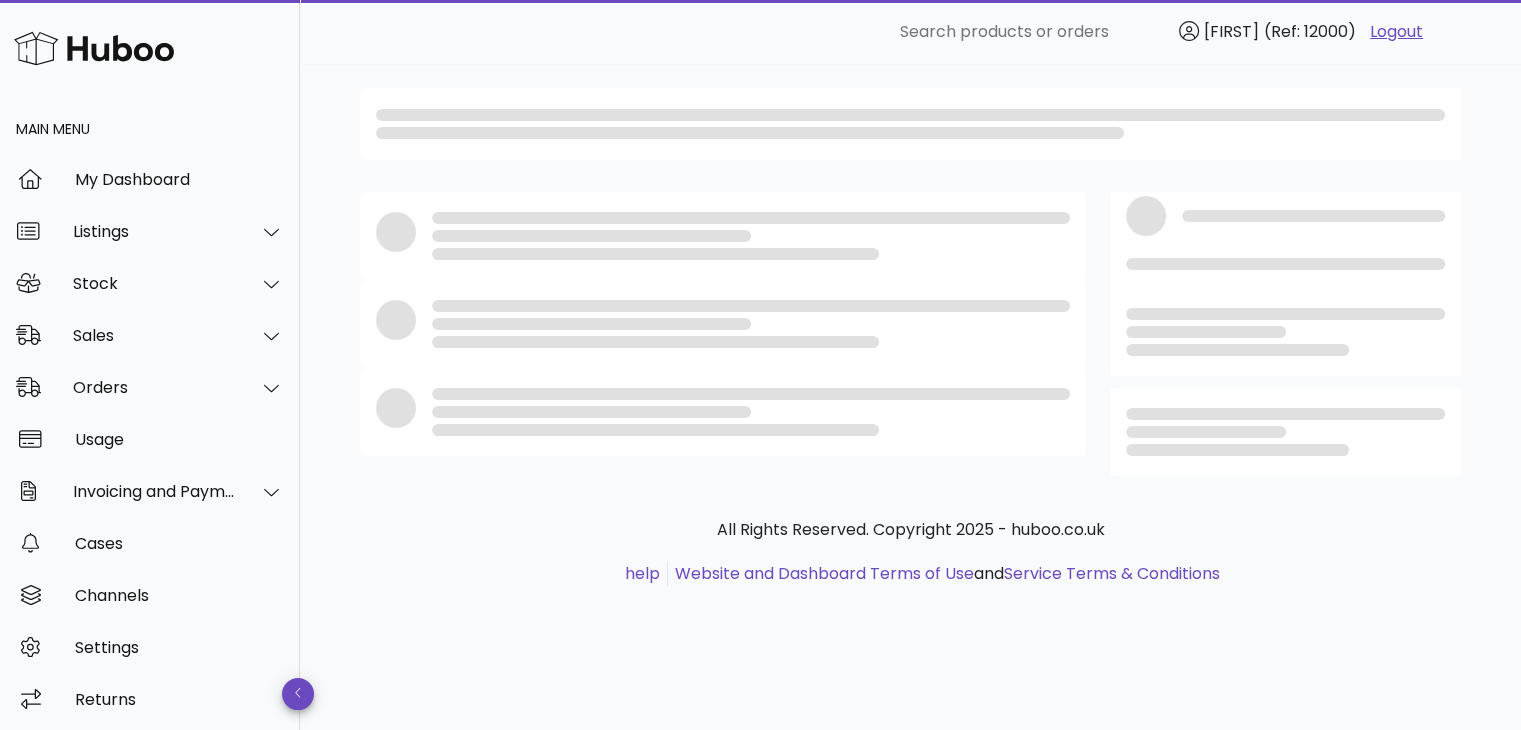 scroll, scrollTop: 0, scrollLeft: 0, axis: both 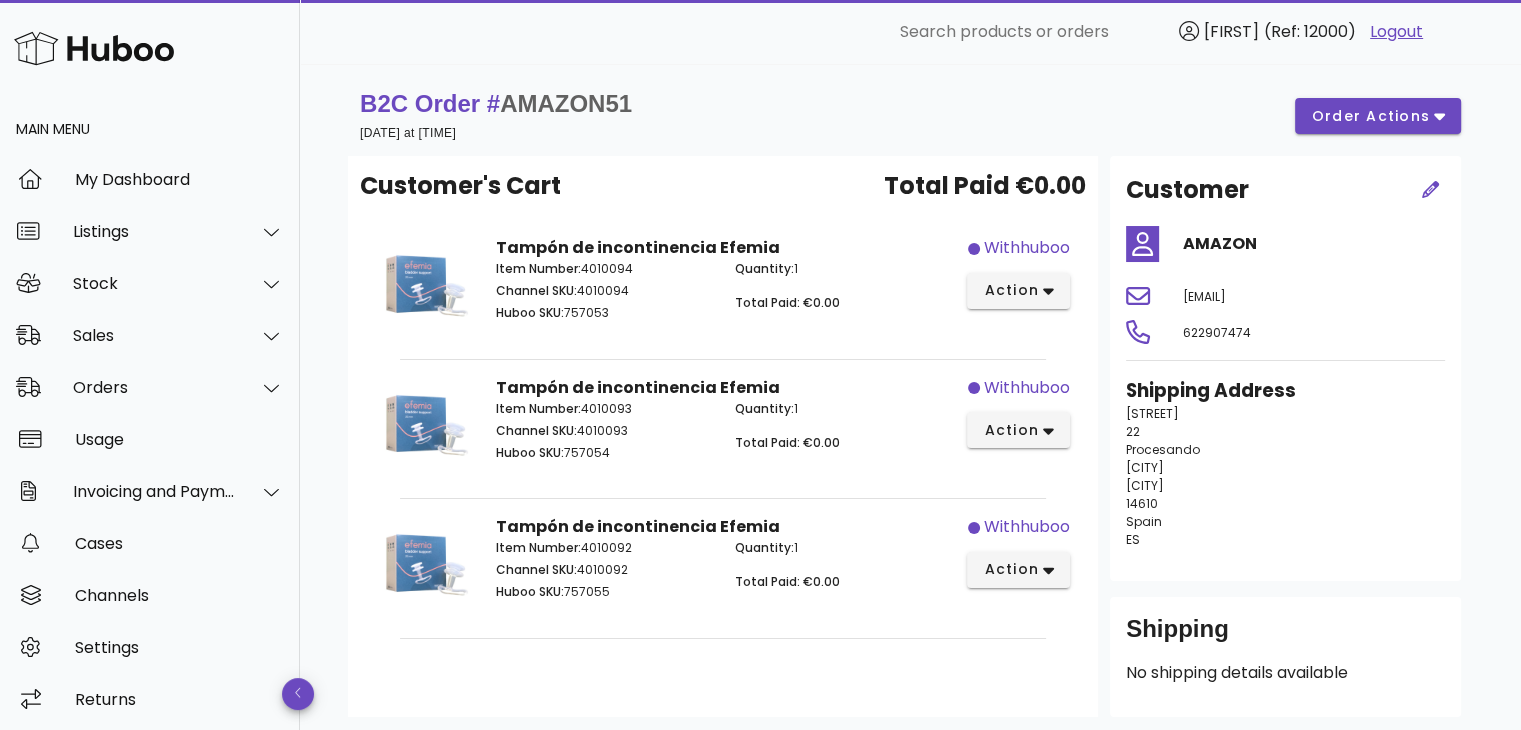 click at bounding box center [94, 48] 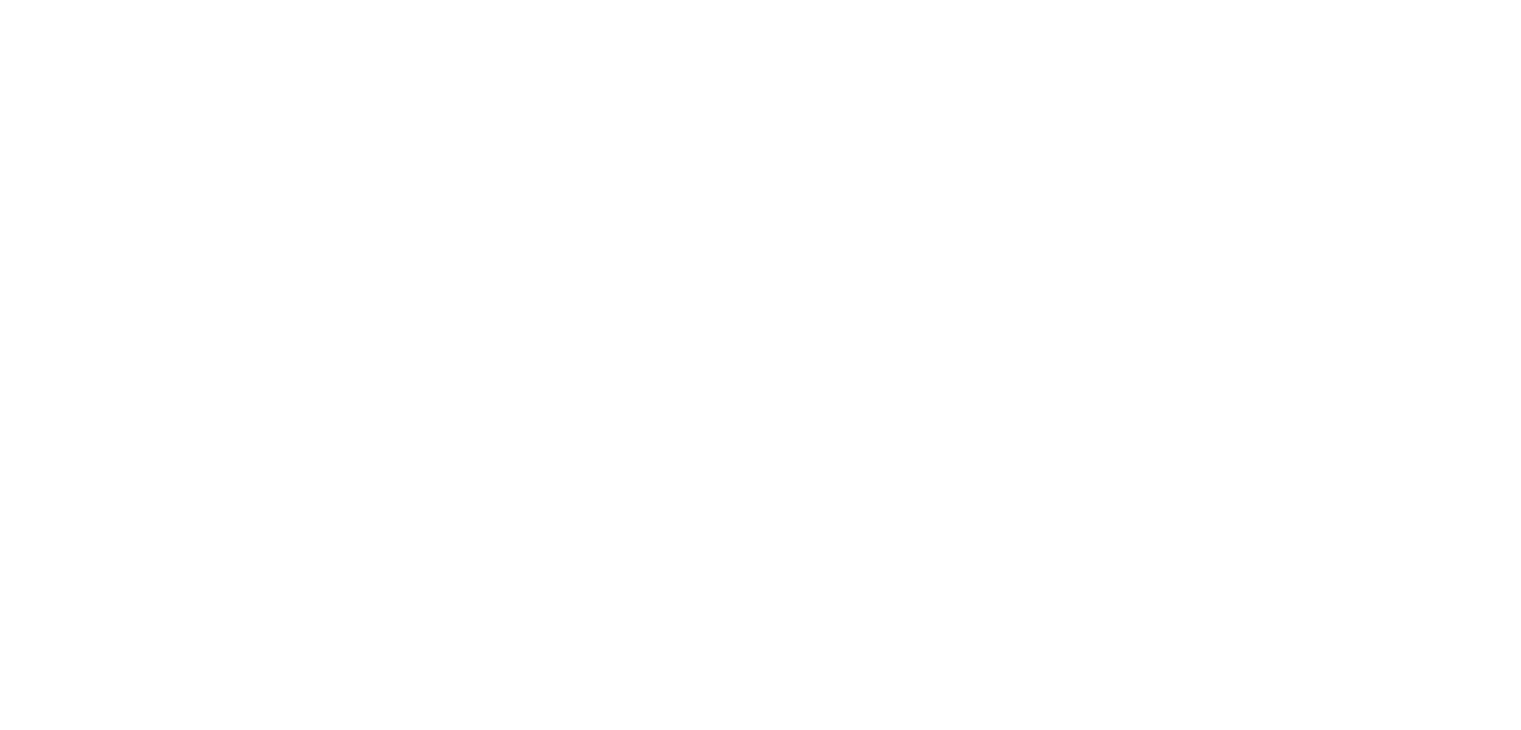 scroll, scrollTop: 0, scrollLeft: 0, axis: both 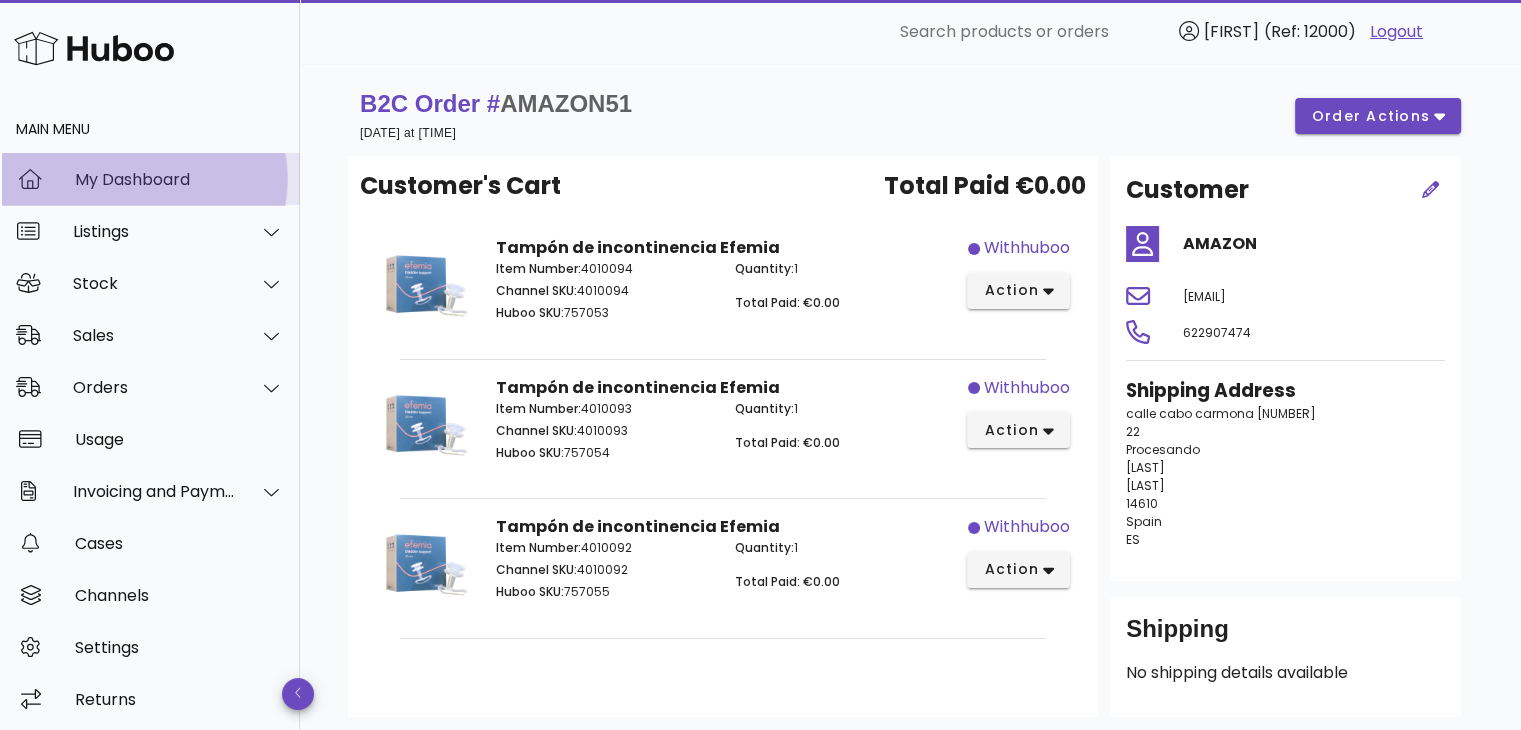 click on "My Dashboard" at bounding box center [179, 179] 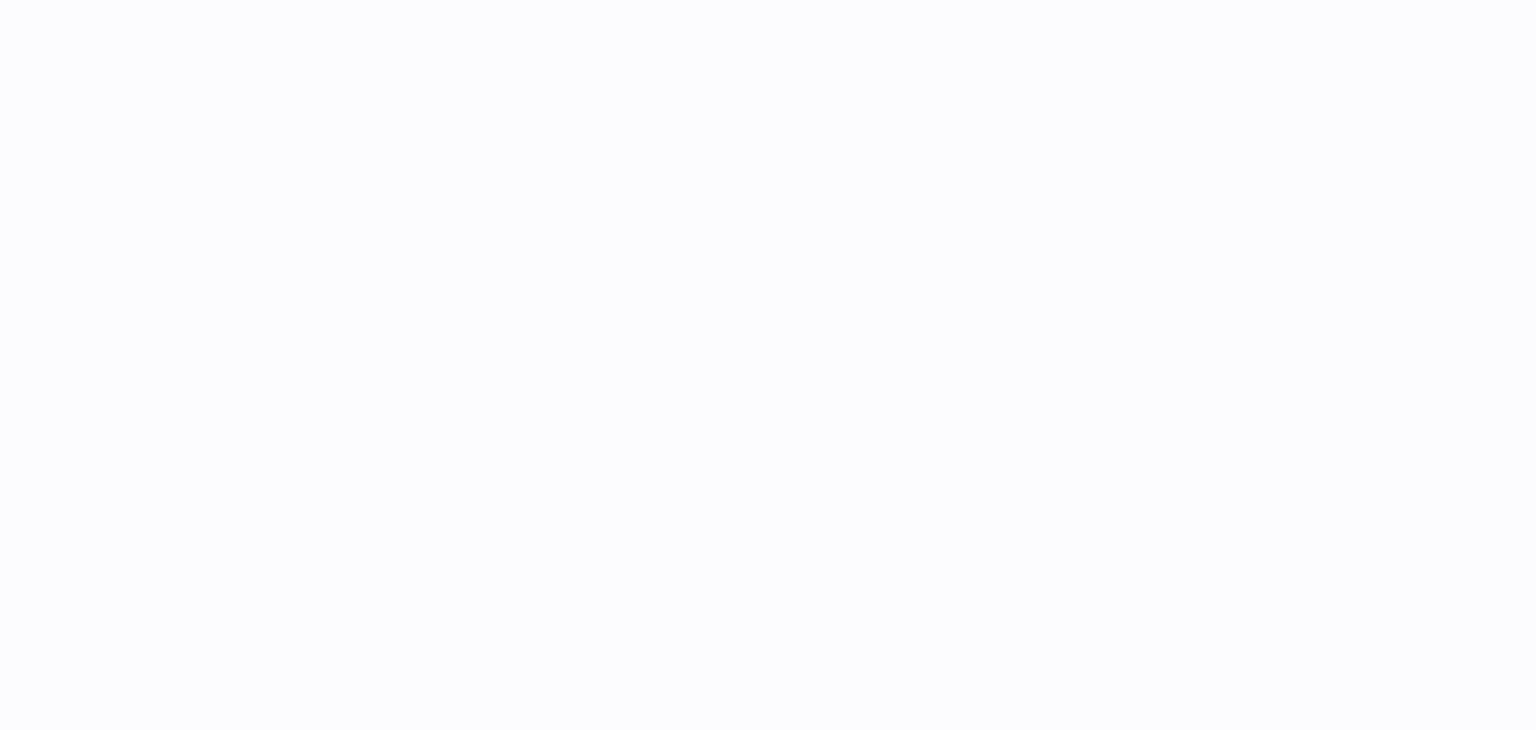 scroll, scrollTop: 0, scrollLeft: 0, axis: both 